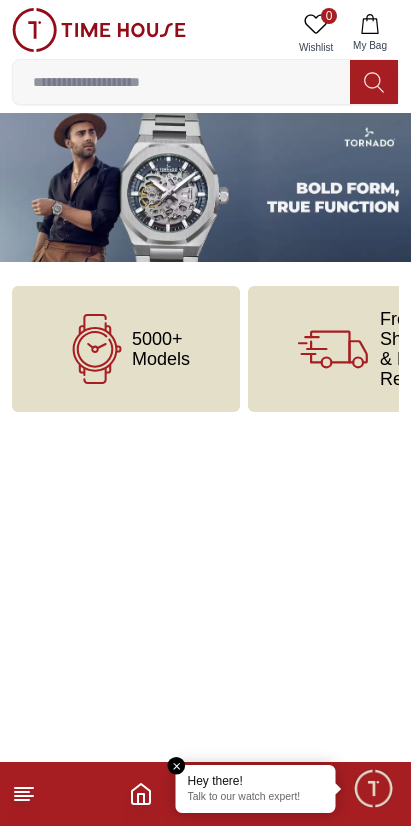 scroll, scrollTop: 0, scrollLeft: 0, axis: both 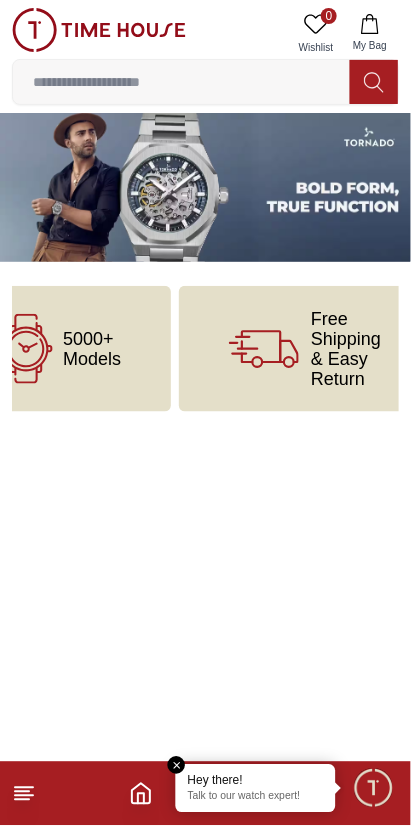 click on "5000+ Models" at bounding box center [92, 349] 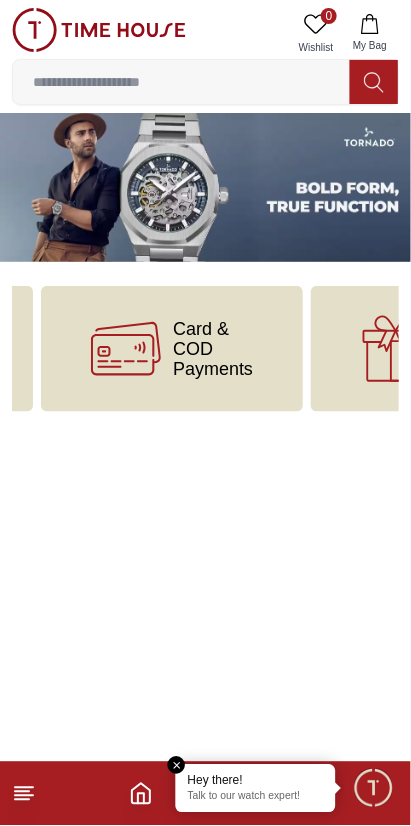 scroll, scrollTop: 0, scrollLeft: 475, axis: horizontal 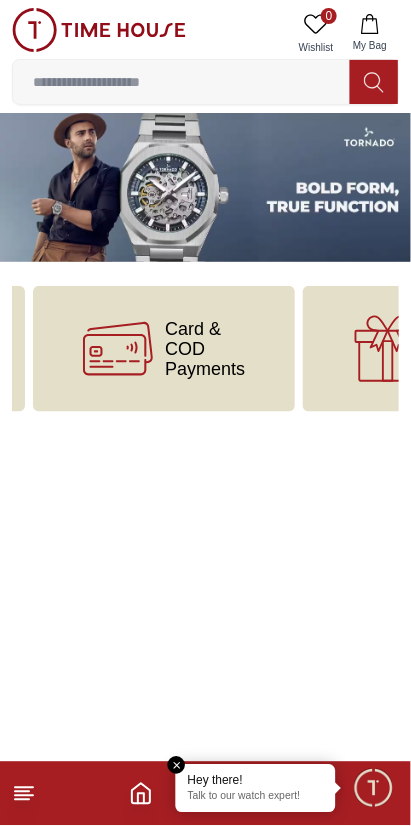click at bounding box center [205, 187] 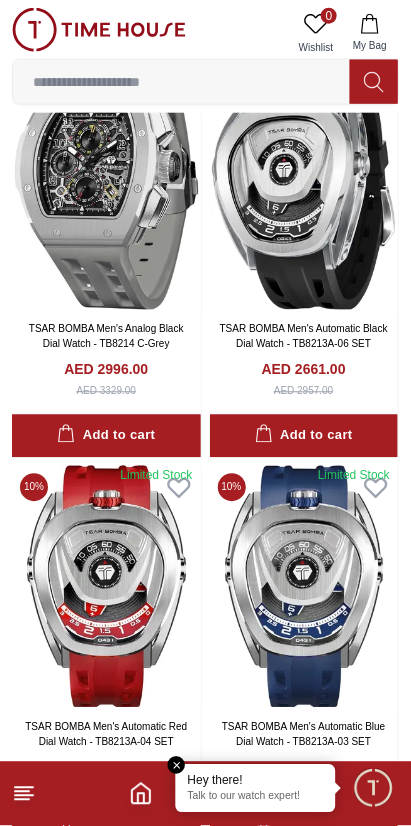 scroll, scrollTop: 3176, scrollLeft: 0, axis: vertical 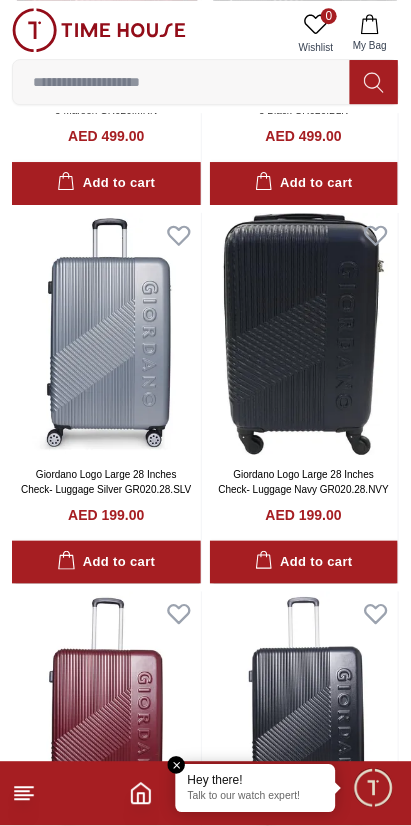 click at bounding box center [304, 334] 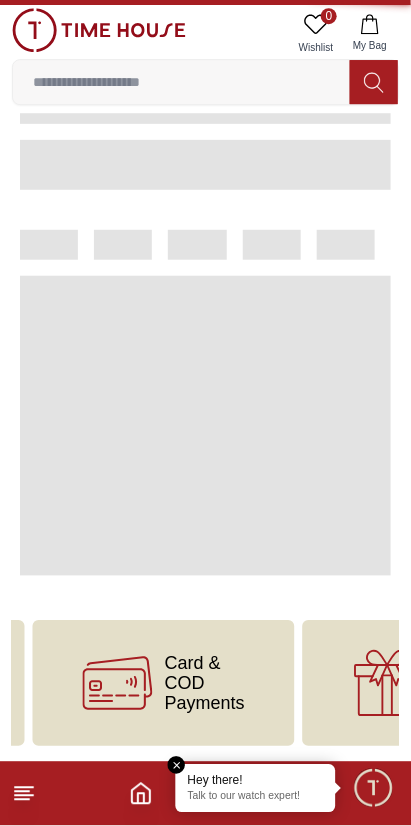 scroll, scrollTop: 0, scrollLeft: 0, axis: both 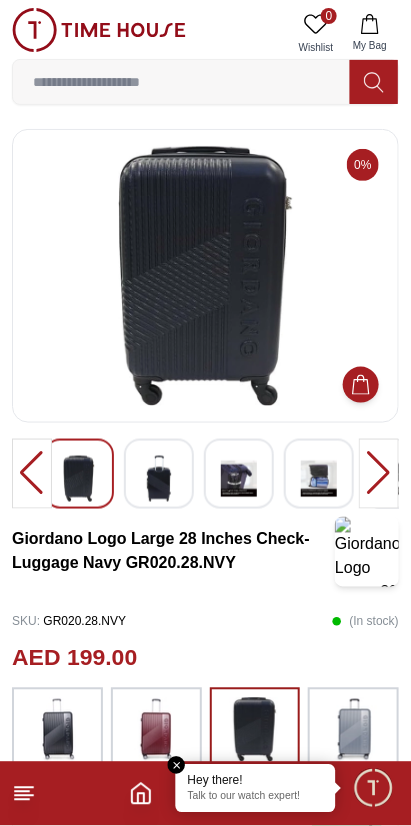 click at bounding box center (159, 479) 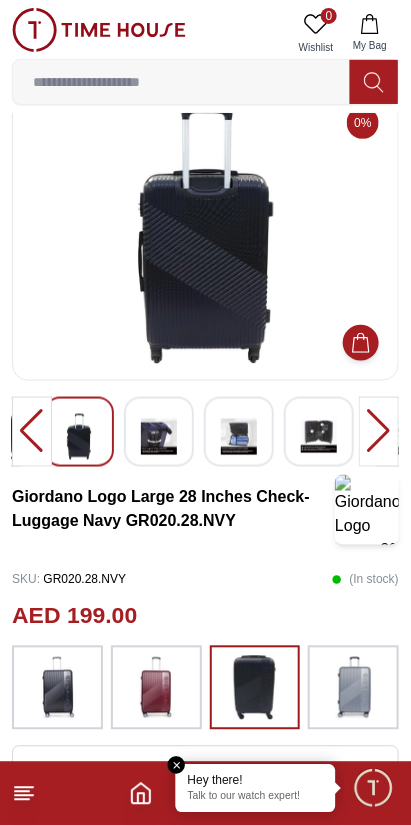 scroll, scrollTop: 41, scrollLeft: 0, axis: vertical 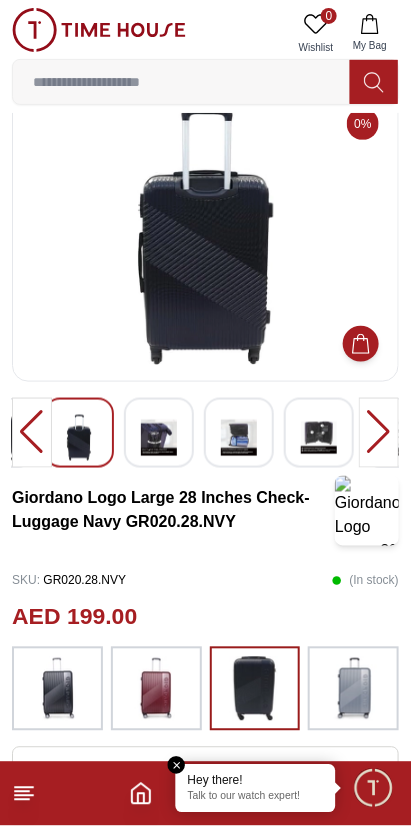 click at bounding box center (159, 438) 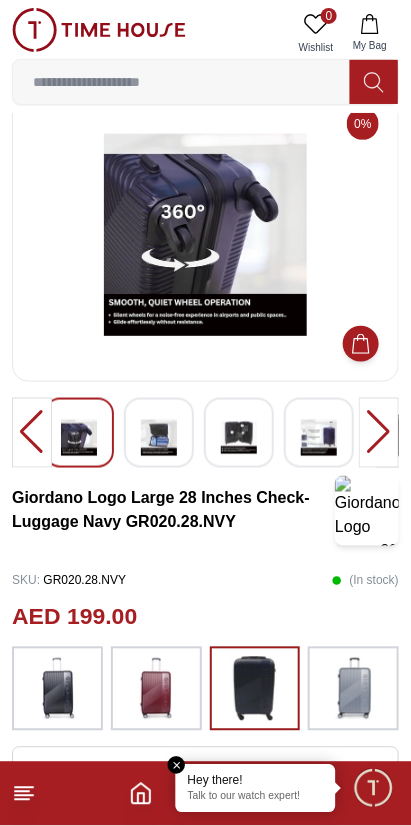 click at bounding box center (239, 438) 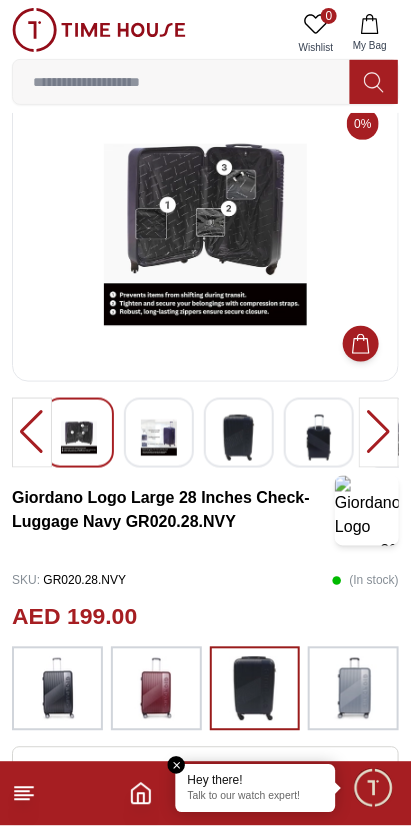 click at bounding box center (319, 438) 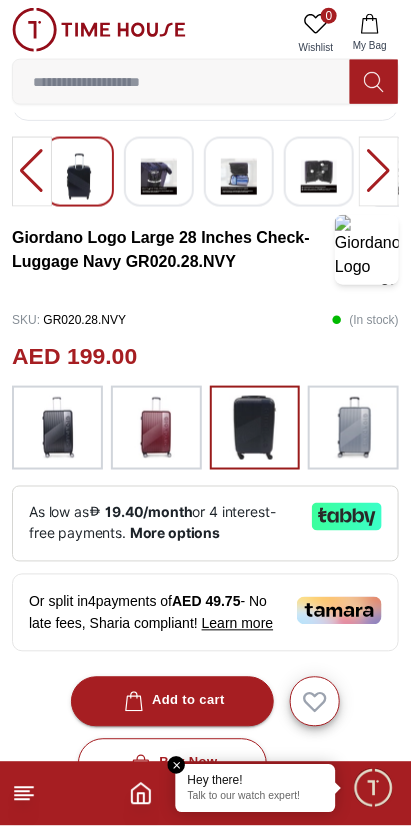 scroll, scrollTop: 298, scrollLeft: 0, axis: vertical 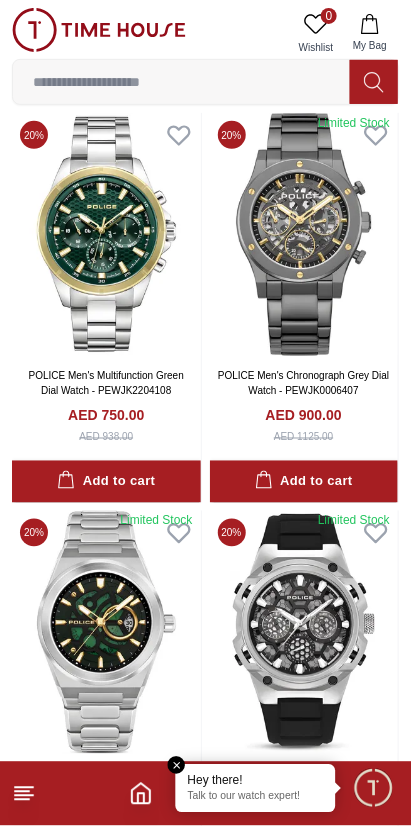 click at bounding box center [106, 632] 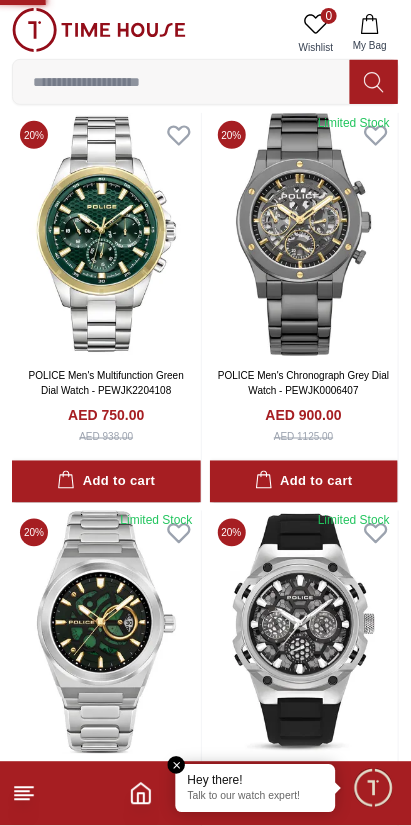 scroll, scrollTop: 0, scrollLeft: 0, axis: both 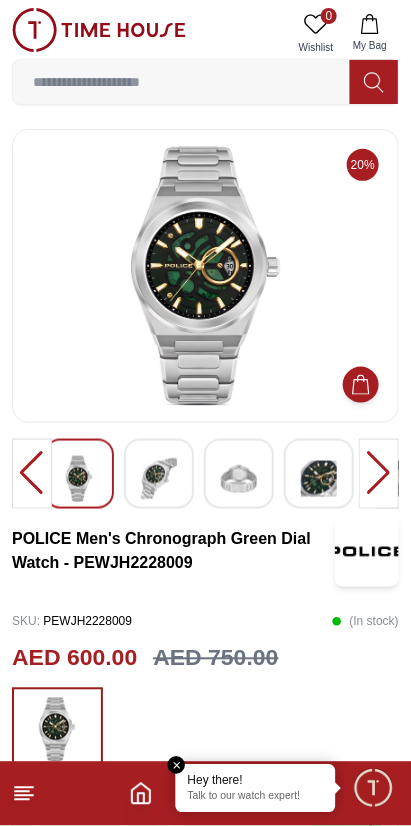 click at bounding box center [159, 479] 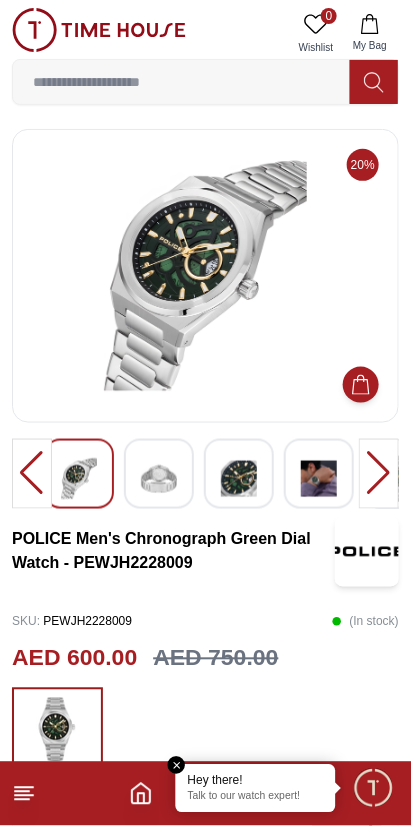 click at bounding box center [239, 479] 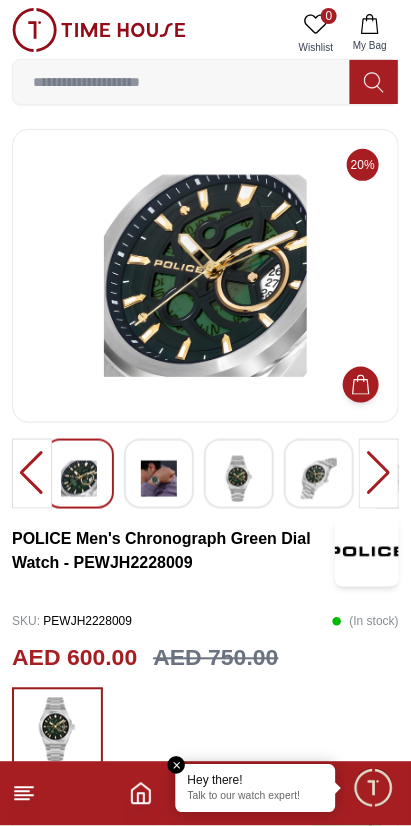 click at bounding box center (319, 479) 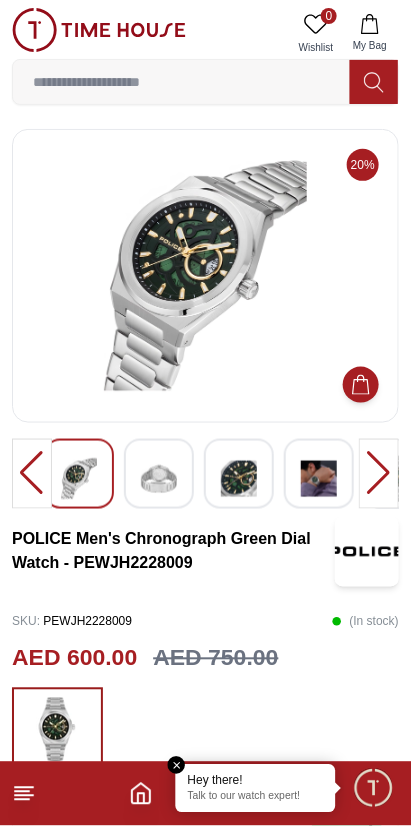 click at bounding box center (319, 479) 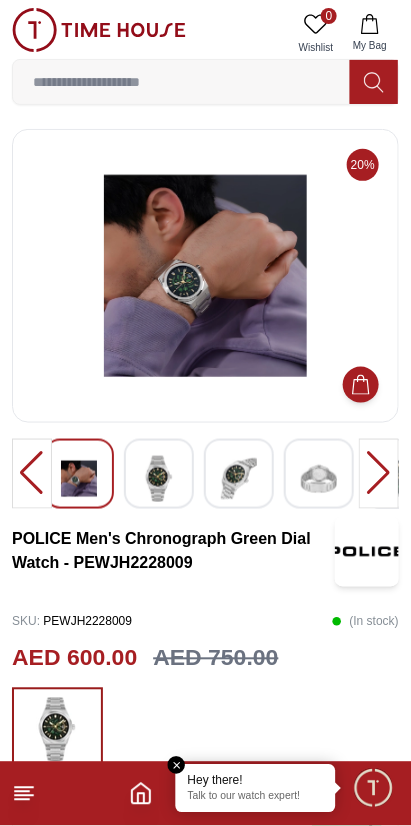 click at bounding box center [79, 479] 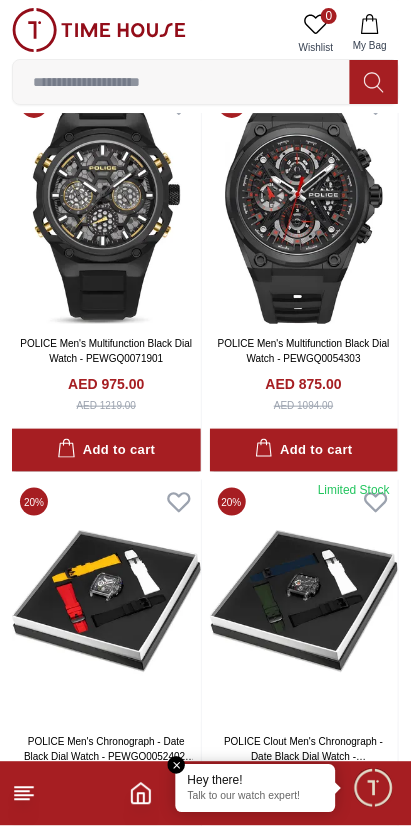 scroll, scrollTop: 9530, scrollLeft: 0, axis: vertical 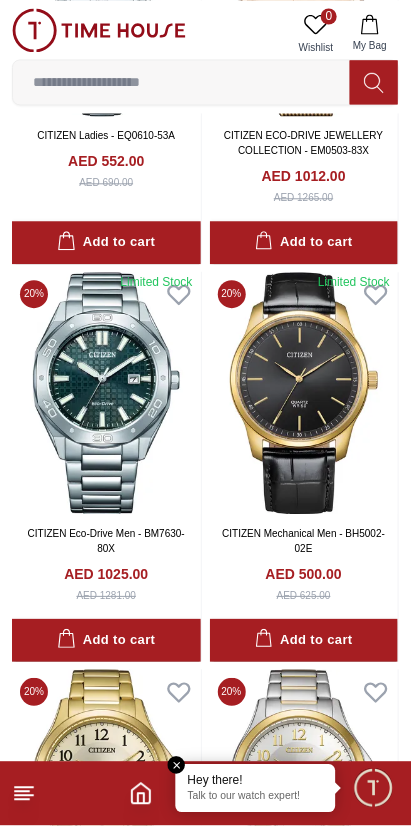 click at bounding box center (181, 82) 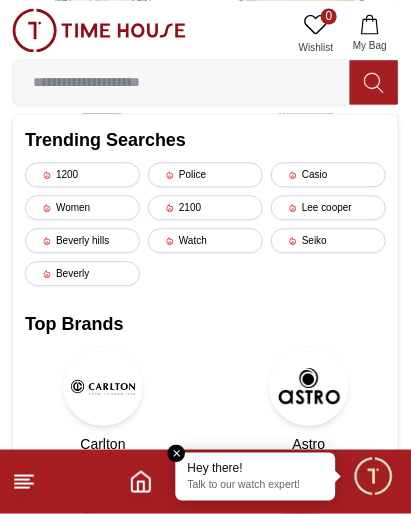 click on "Beverly hills" at bounding box center [82, 240] 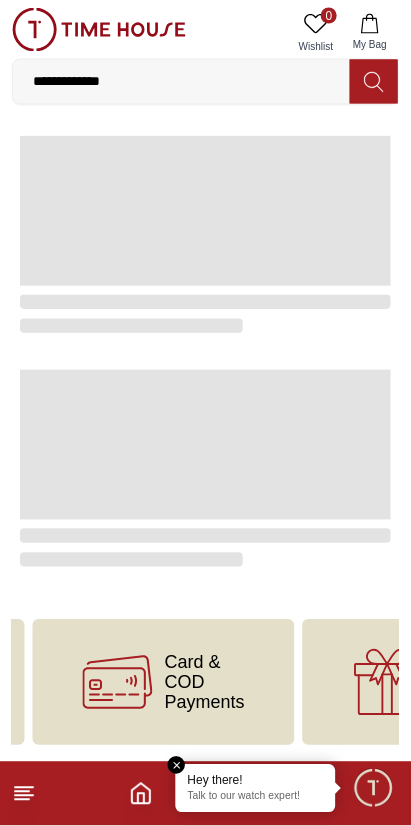 scroll, scrollTop: 0, scrollLeft: 0, axis: both 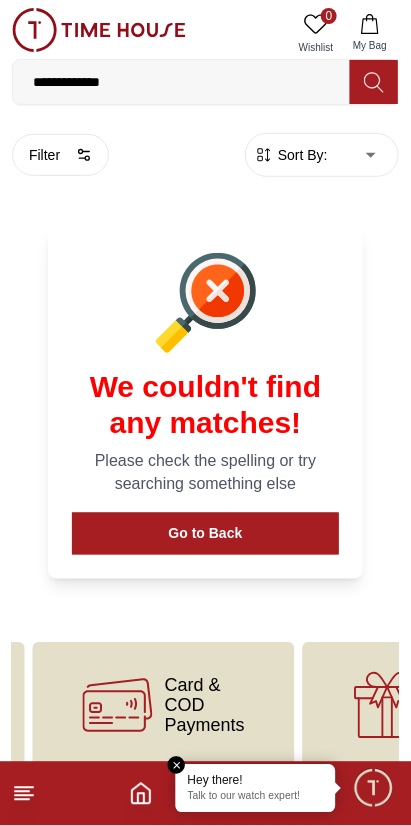 click on "Go to Back" at bounding box center (205, 534) 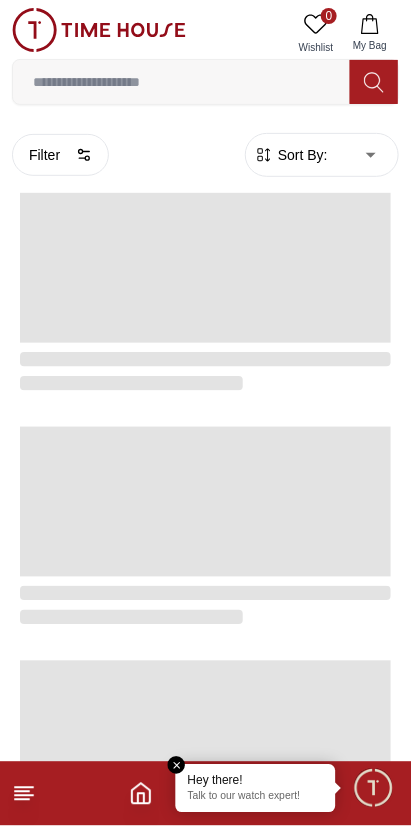scroll, scrollTop: 3215, scrollLeft: 0, axis: vertical 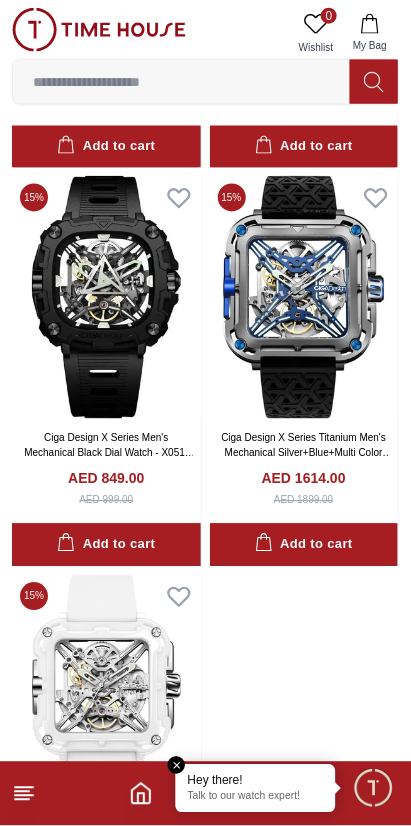 click at bounding box center (181, 82) 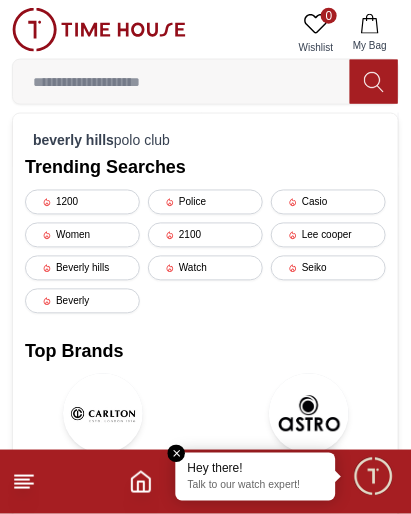 click on "Beverly hills" at bounding box center (82, 268) 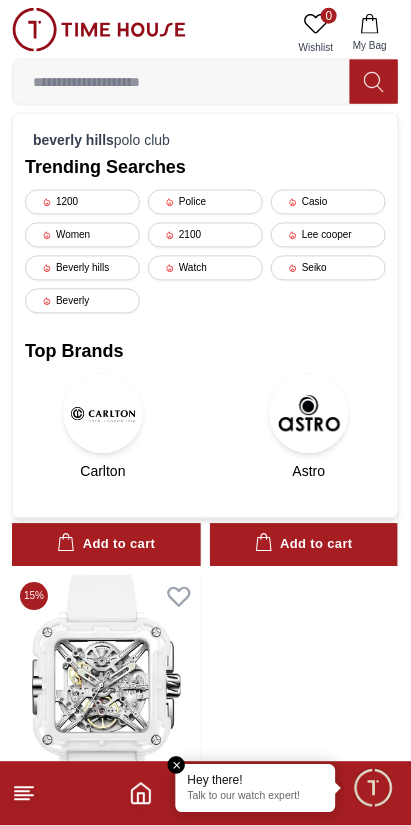 scroll, scrollTop: 0, scrollLeft: 0, axis: both 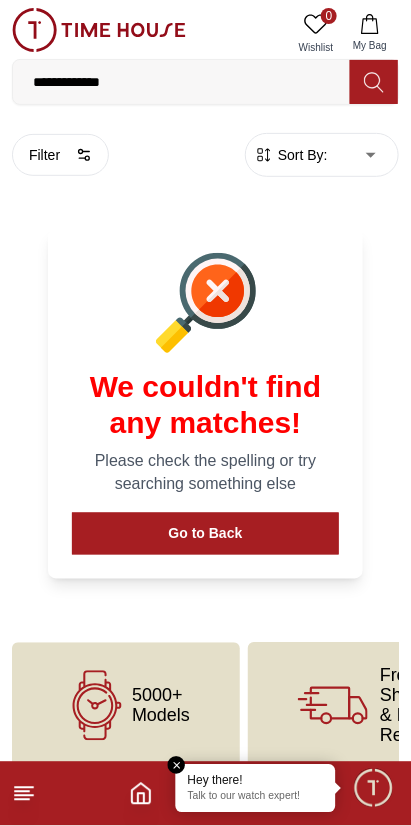 click on "Go to Back" at bounding box center [205, 534] 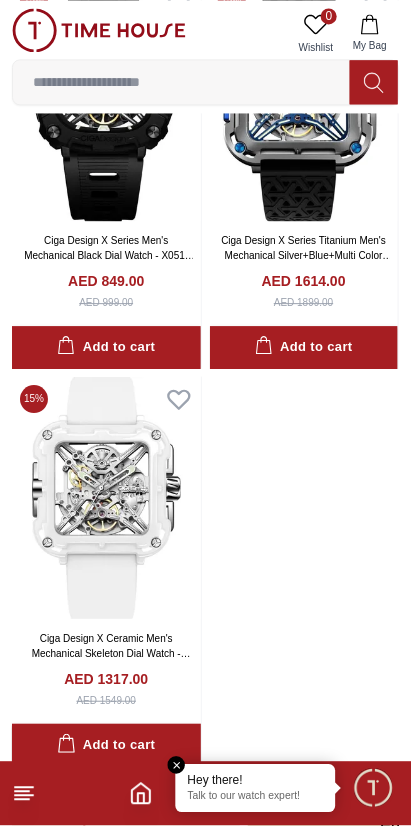 scroll, scrollTop: 3441, scrollLeft: 0, axis: vertical 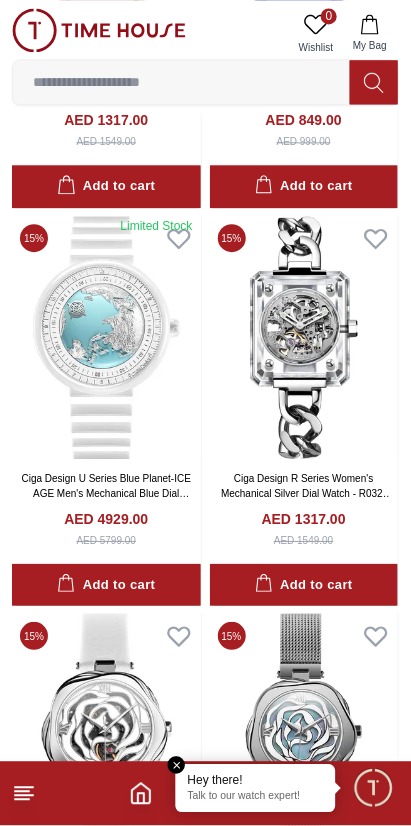 click at bounding box center [181, 82] 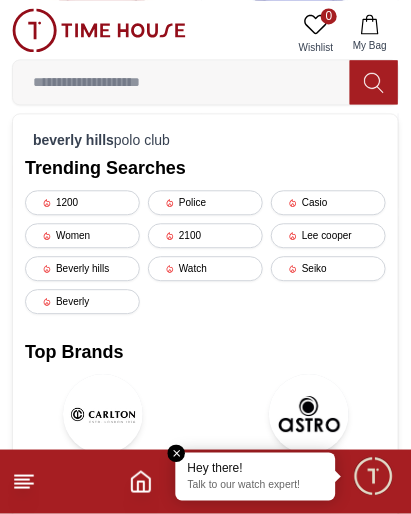 click on "Police" at bounding box center (205, 202) 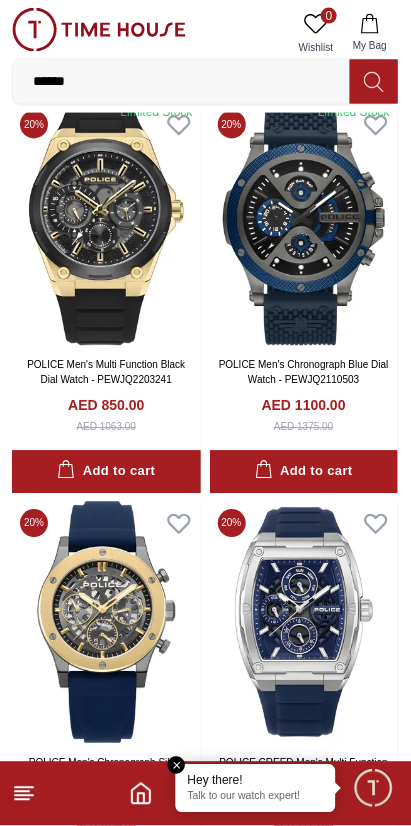scroll, scrollTop: 3288, scrollLeft: 0, axis: vertical 